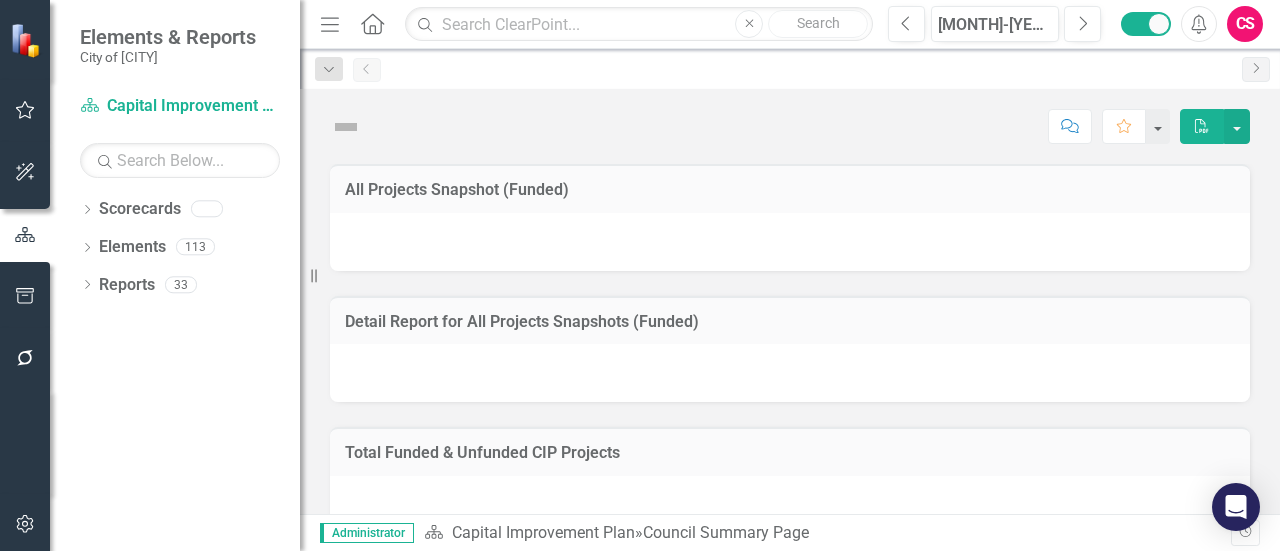 scroll, scrollTop: 0, scrollLeft: 0, axis: both 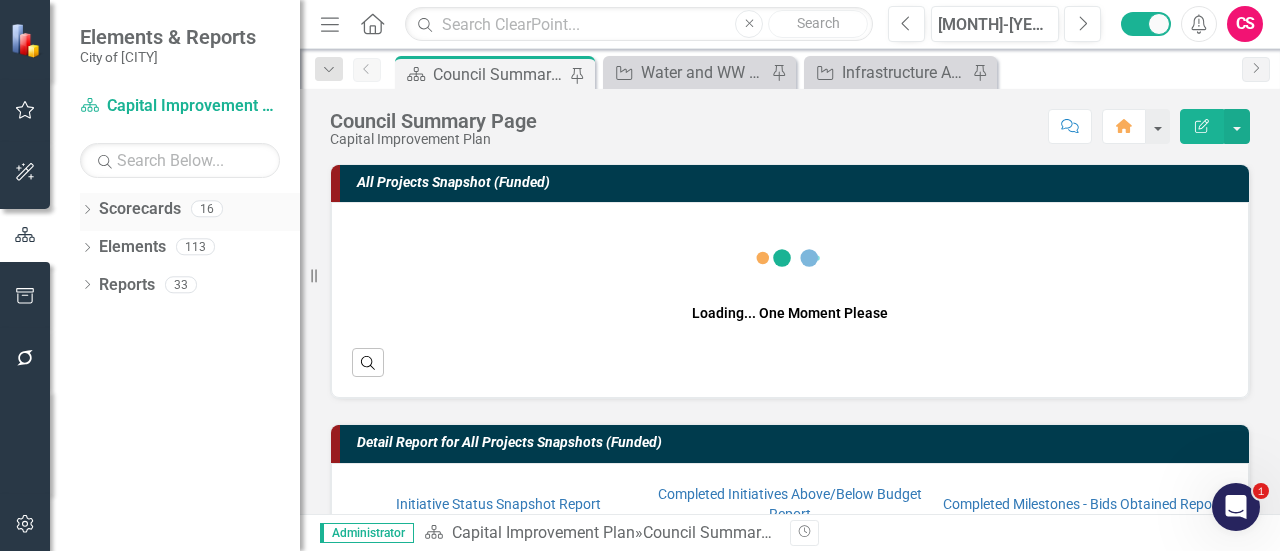 click on "Dropdown" at bounding box center [87, 211] 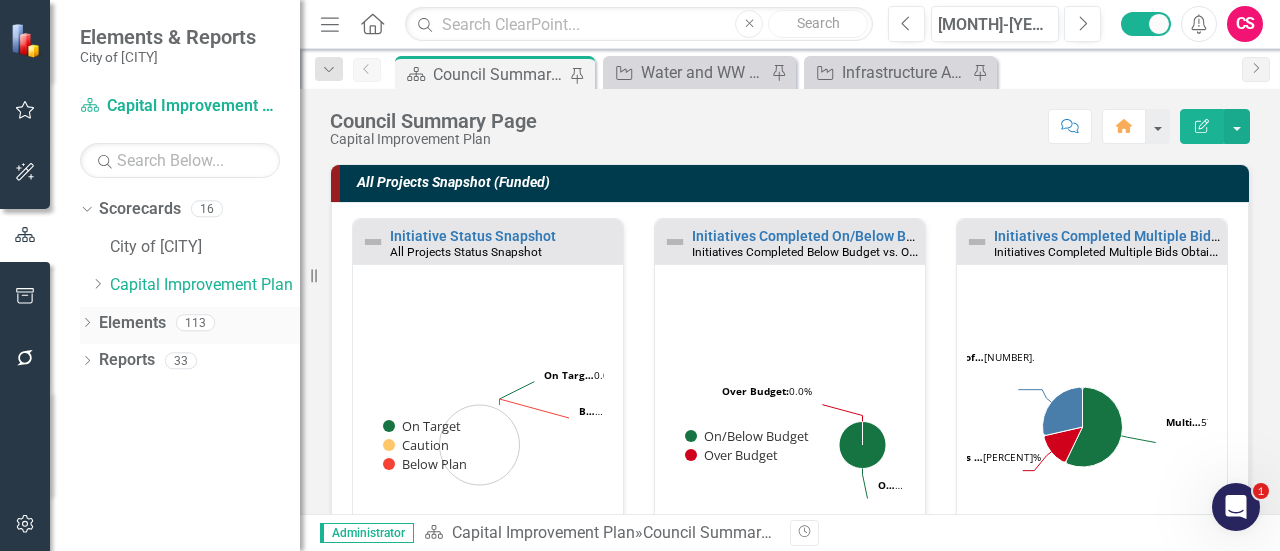 click on "Dropdown" at bounding box center [87, 324] 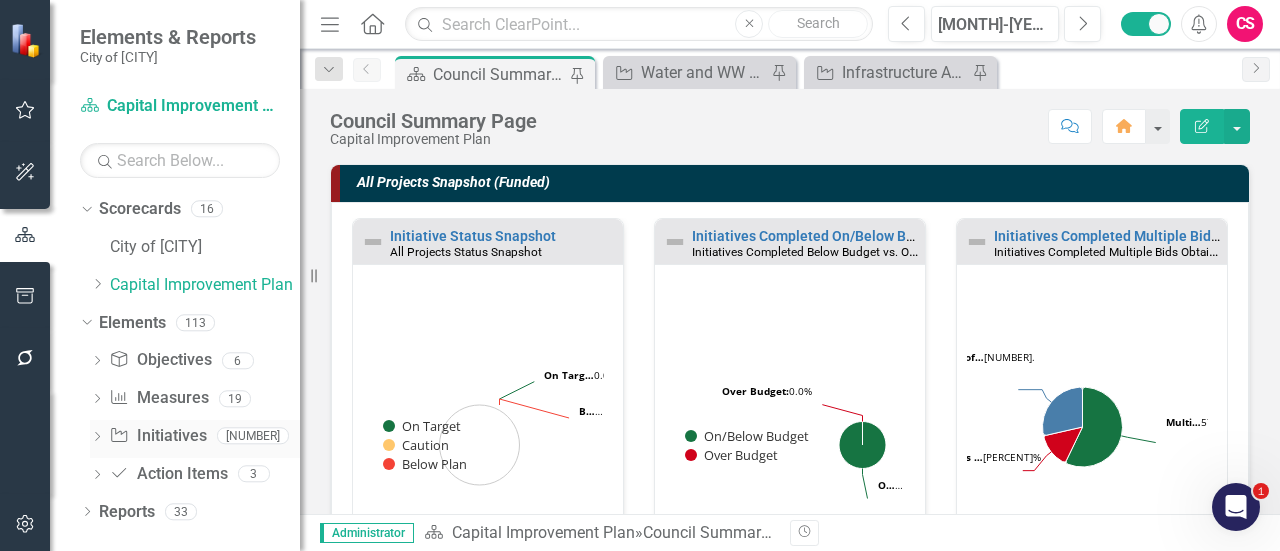 click on "Initiative Initiatives" at bounding box center (157, 436) 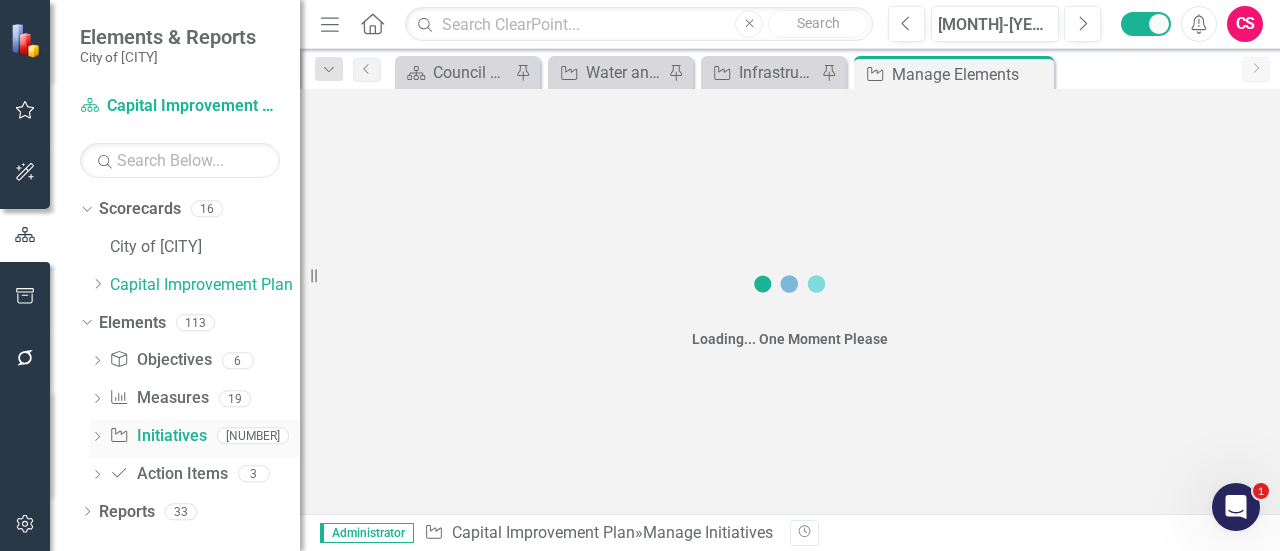 click on "Initiative Initiatives" at bounding box center (157, 436) 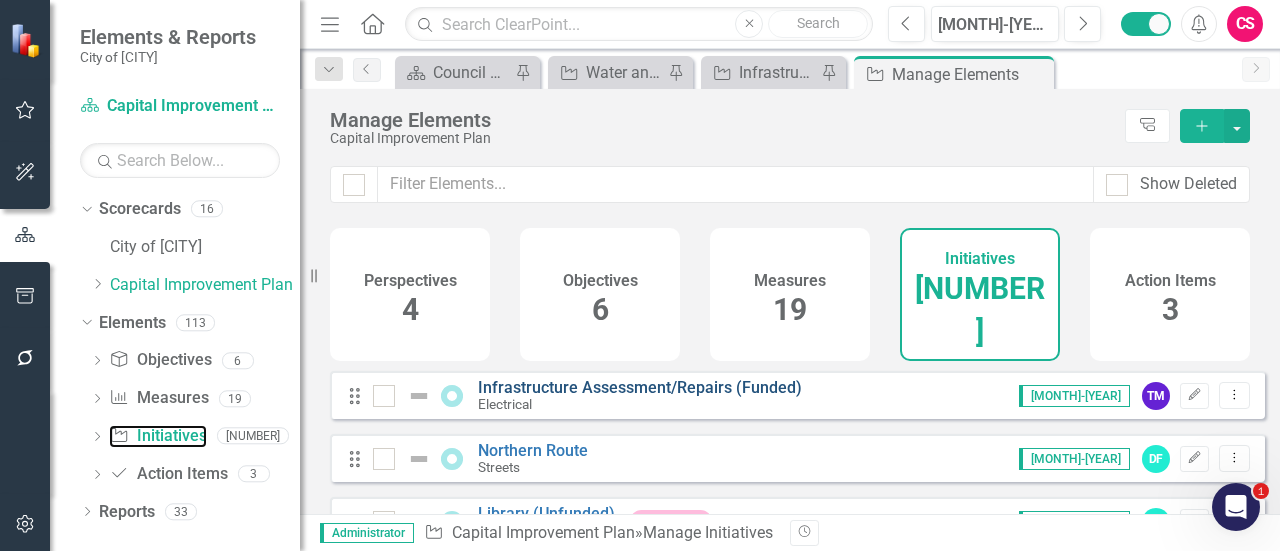 scroll, scrollTop: 155, scrollLeft: 0, axis: vertical 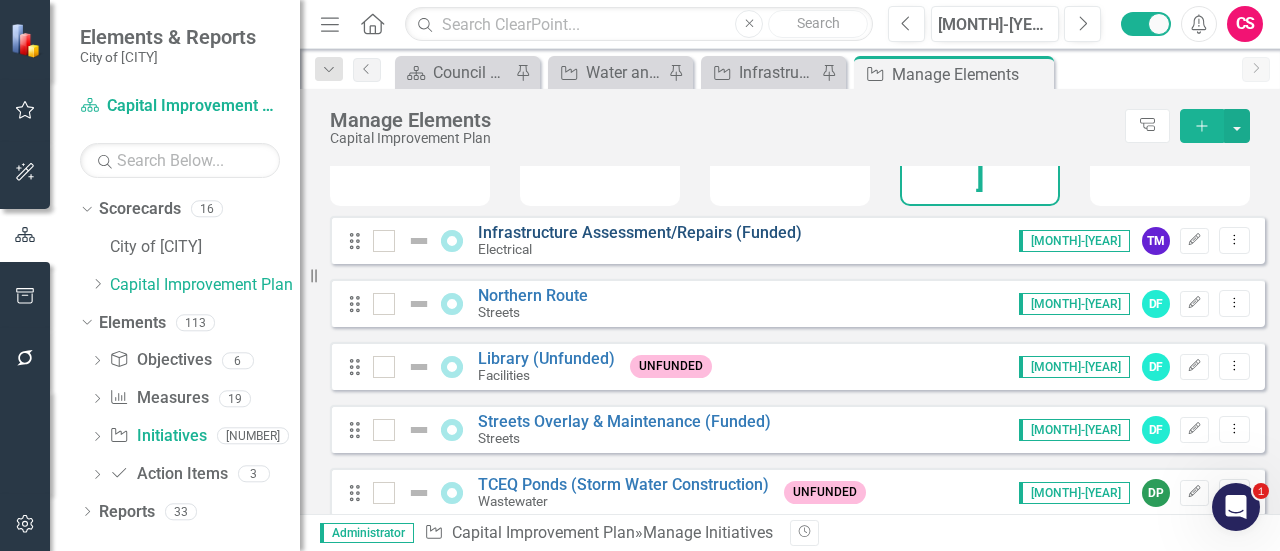 click on "Infrastructure Assessment/Repairs (Funded)" at bounding box center [640, 232] 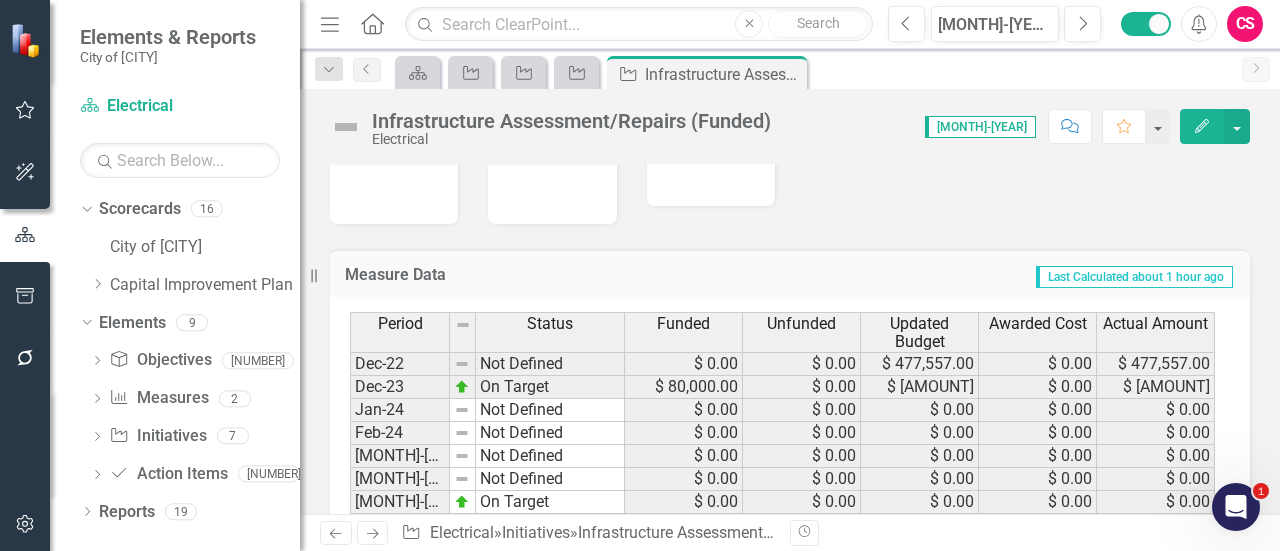 scroll, scrollTop: 760, scrollLeft: 0, axis: vertical 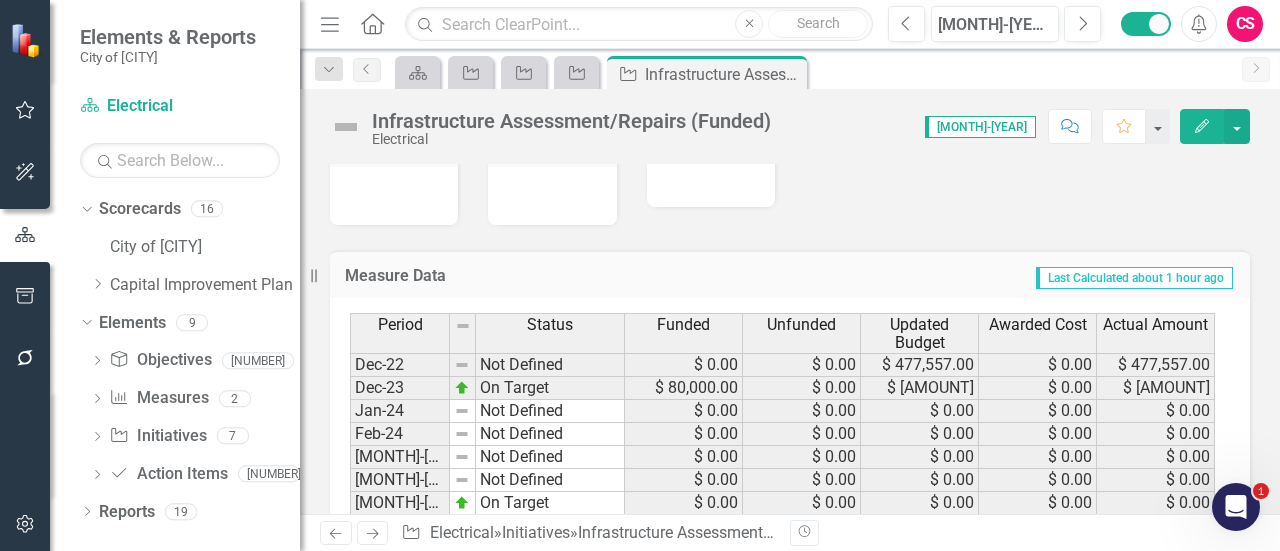 click on "Updated Budget" at bounding box center [400, 325] 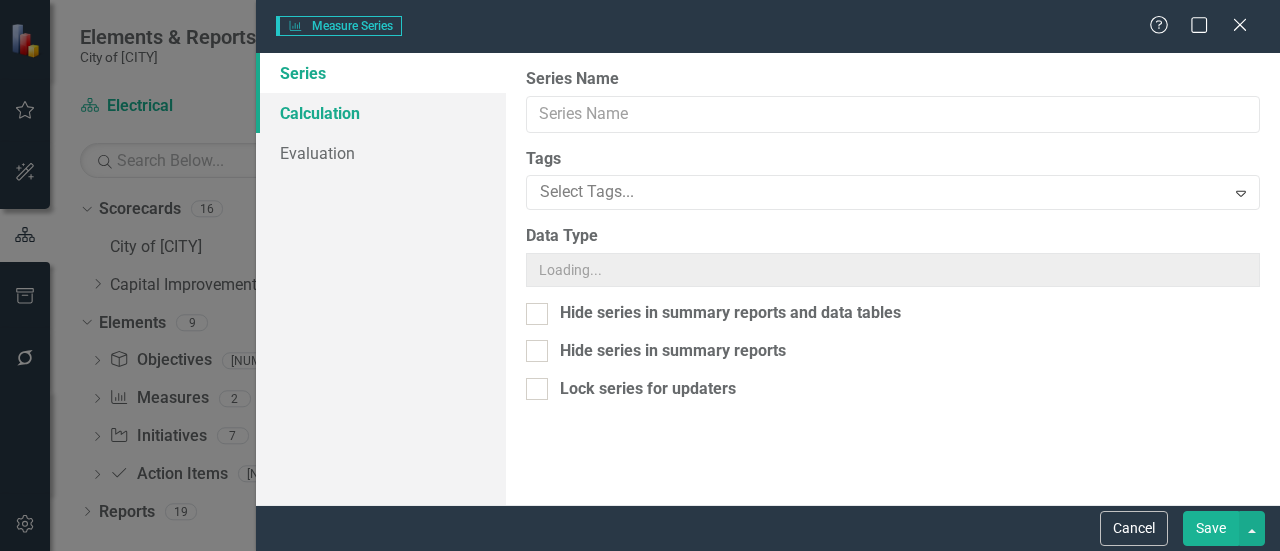 click on "Calculation" at bounding box center (381, 113) 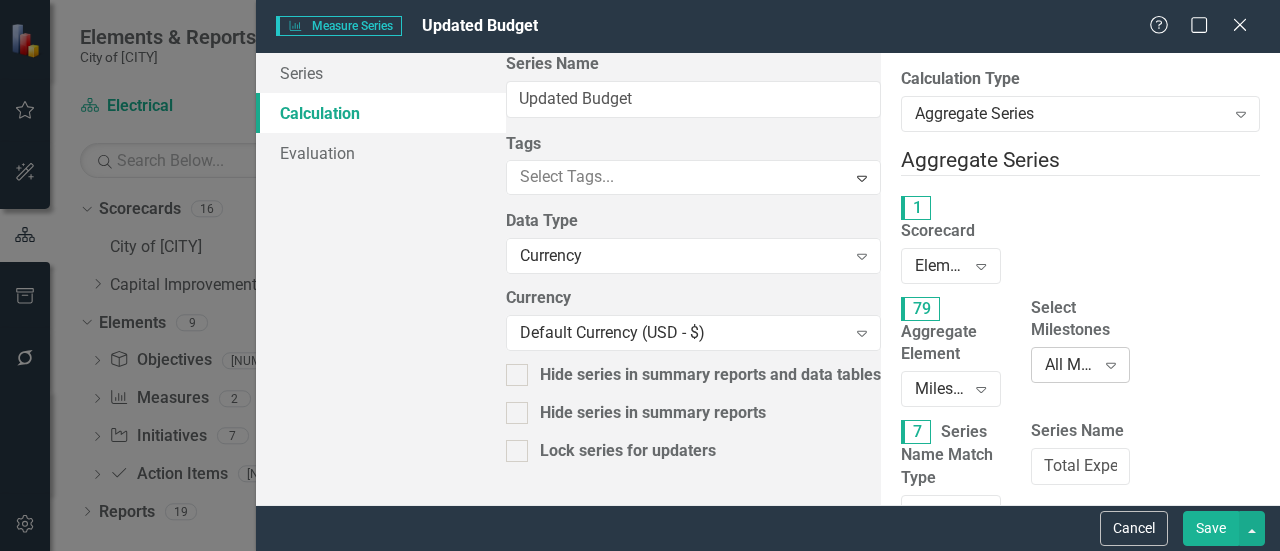 click on "All Milestones" at bounding box center [940, 265] 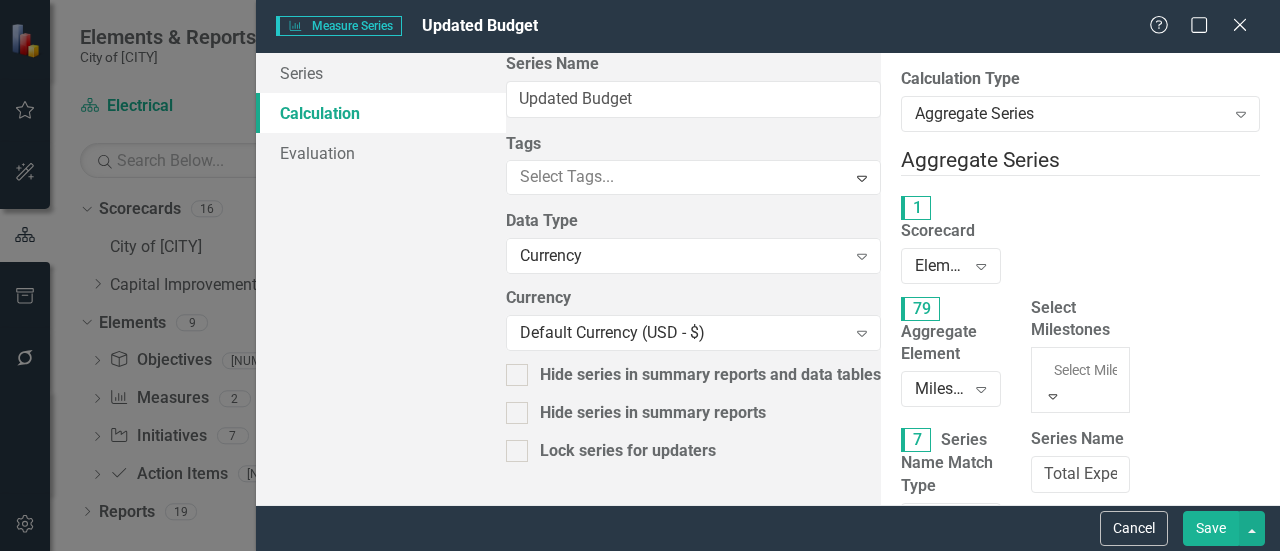 click on "Milestones of this Initiative" at bounding box center [640, 585] 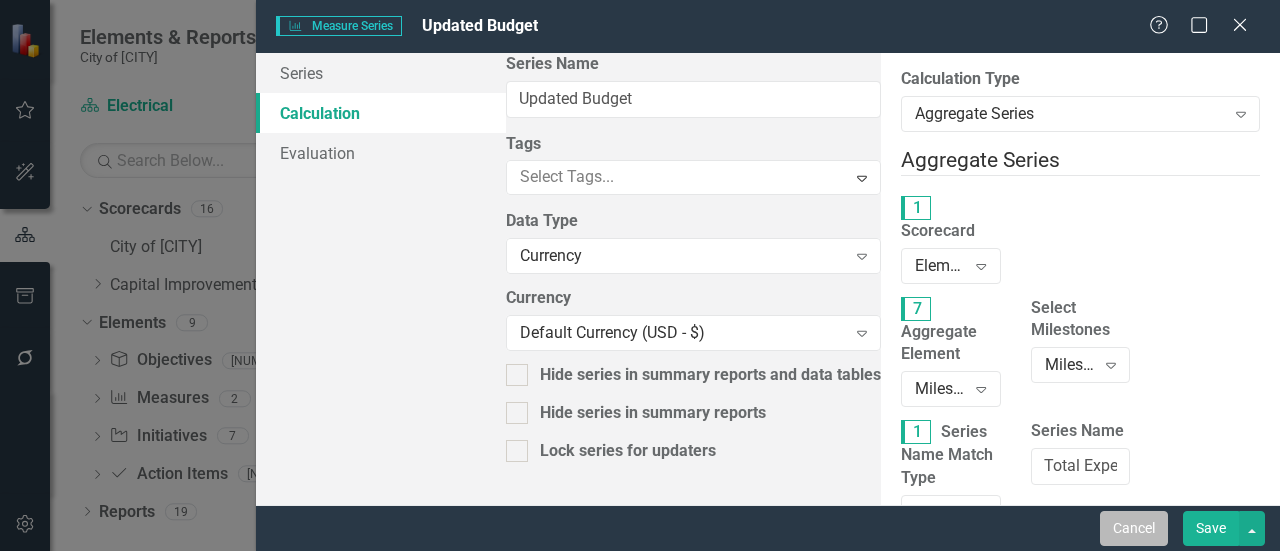 click on "Cancel" at bounding box center (1134, 528) 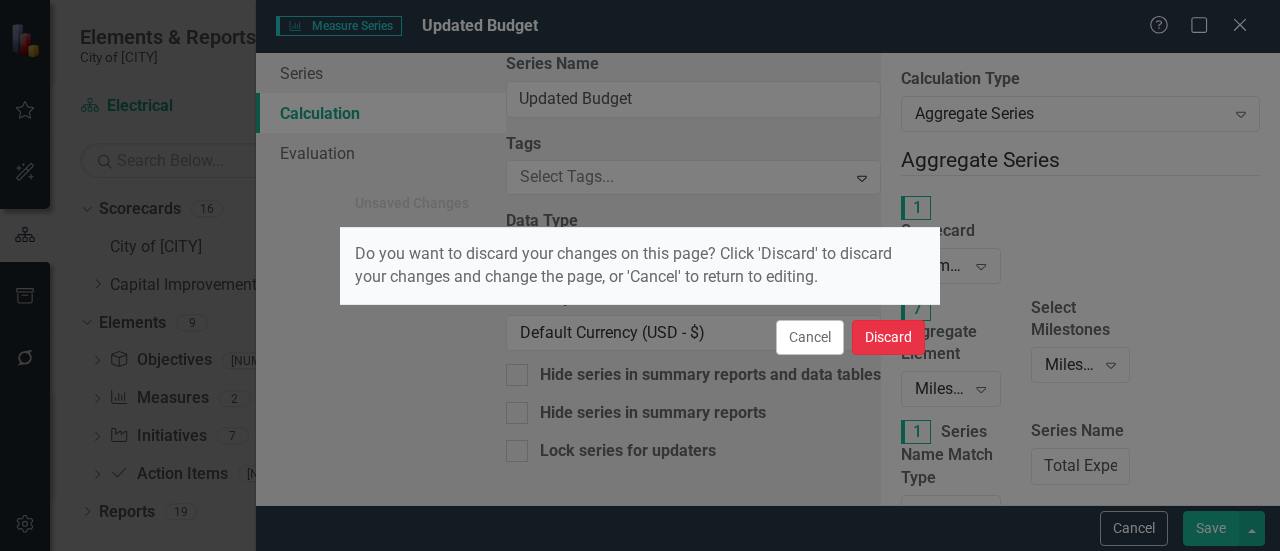 click on "Discard" at bounding box center (888, 337) 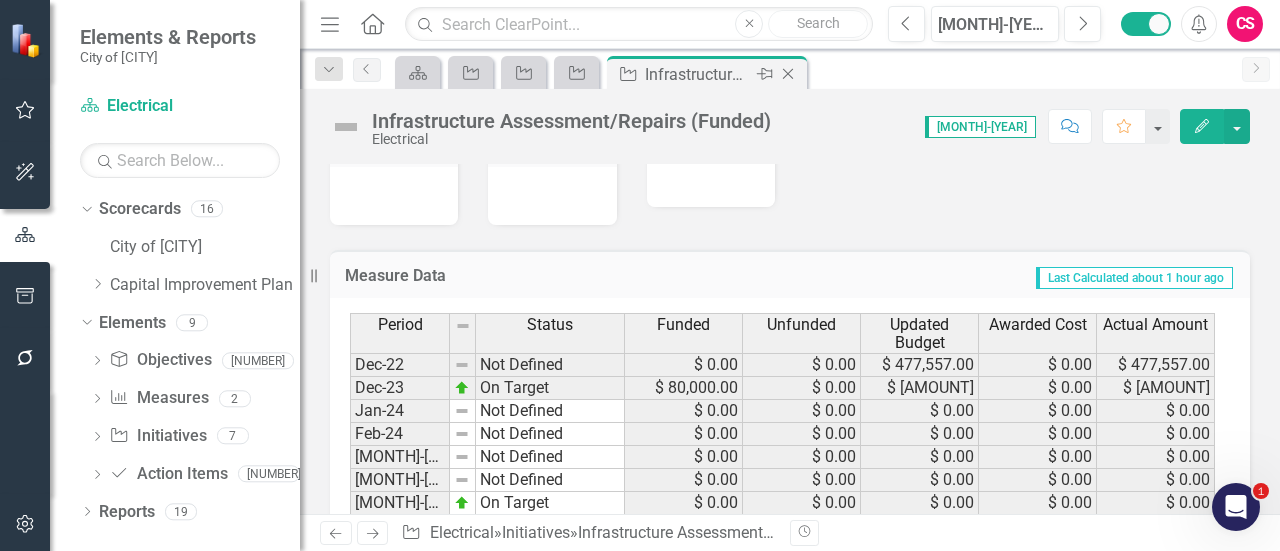 click on "Close" at bounding box center (788, 74) 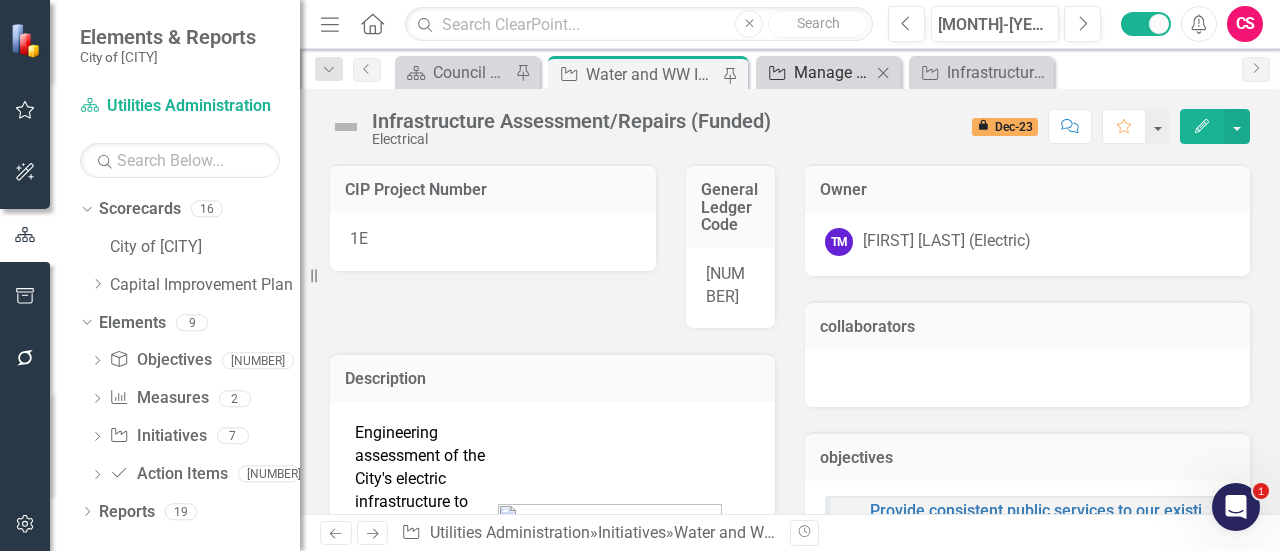click on "Manage Elements" at bounding box center (832, 72) 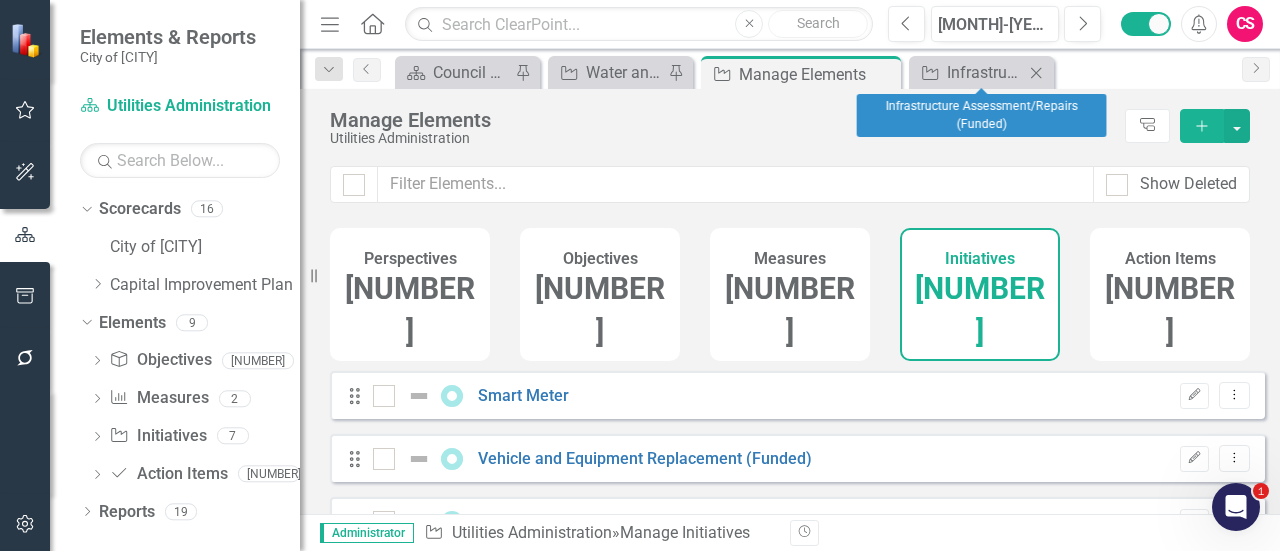 click on "Close" at bounding box center (1036, 73) 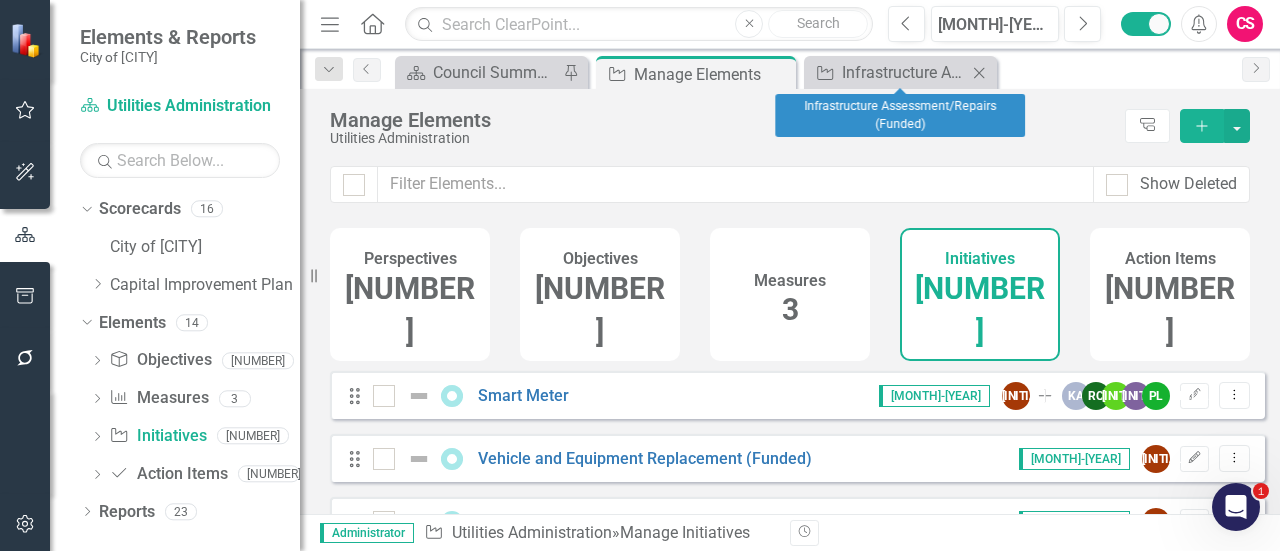click on "Close" at bounding box center [979, 73] 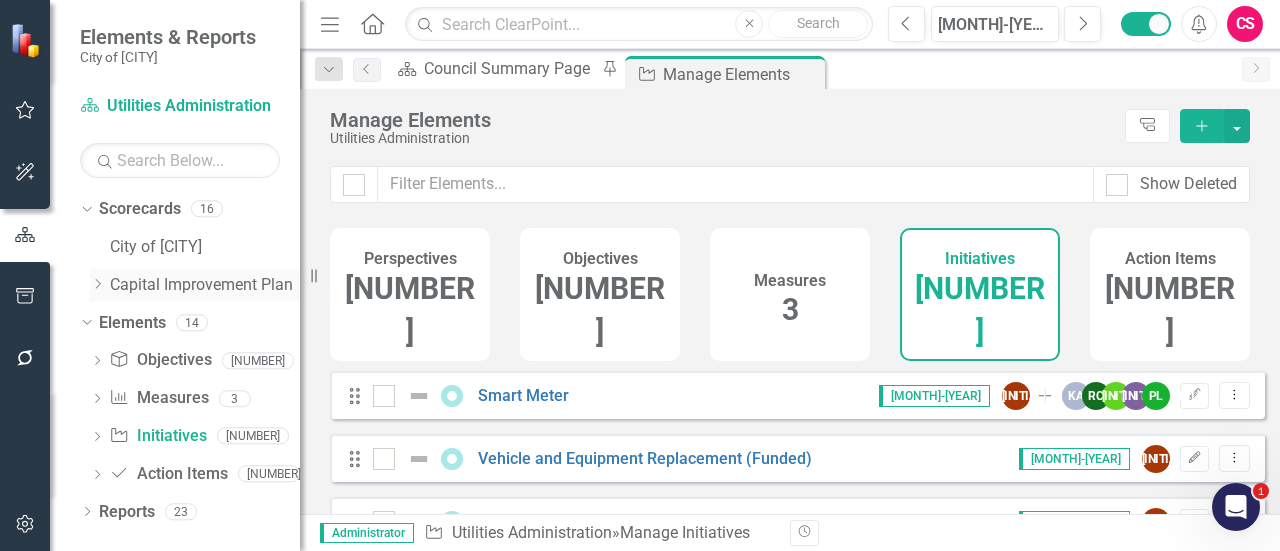 click on "Capital Improvement Plan" at bounding box center (205, 285) 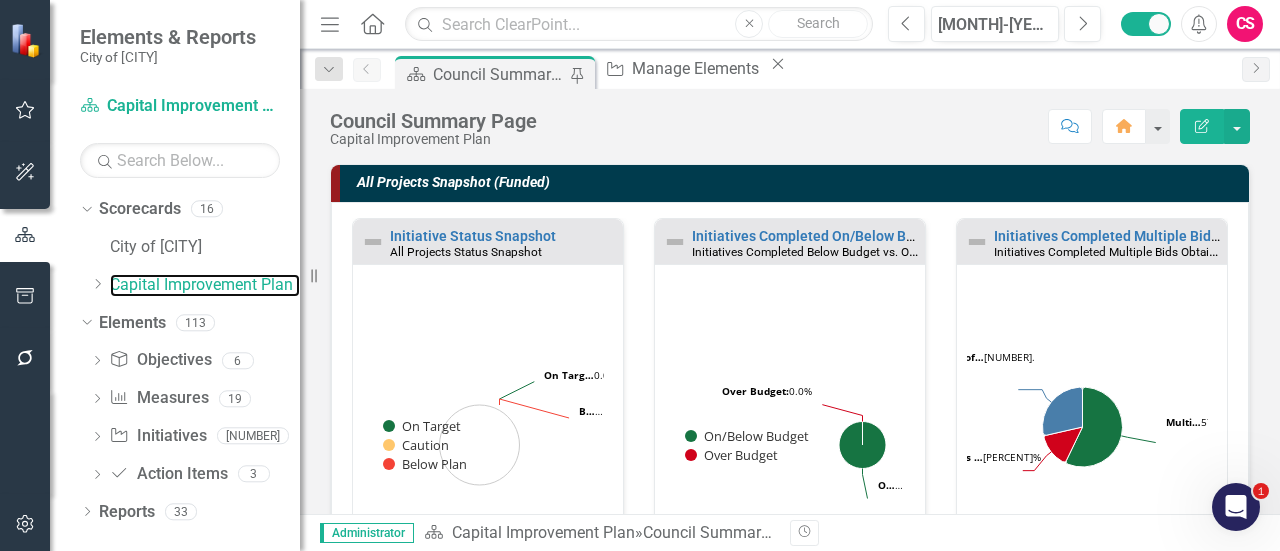 scroll, scrollTop: 1, scrollLeft: 0, axis: vertical 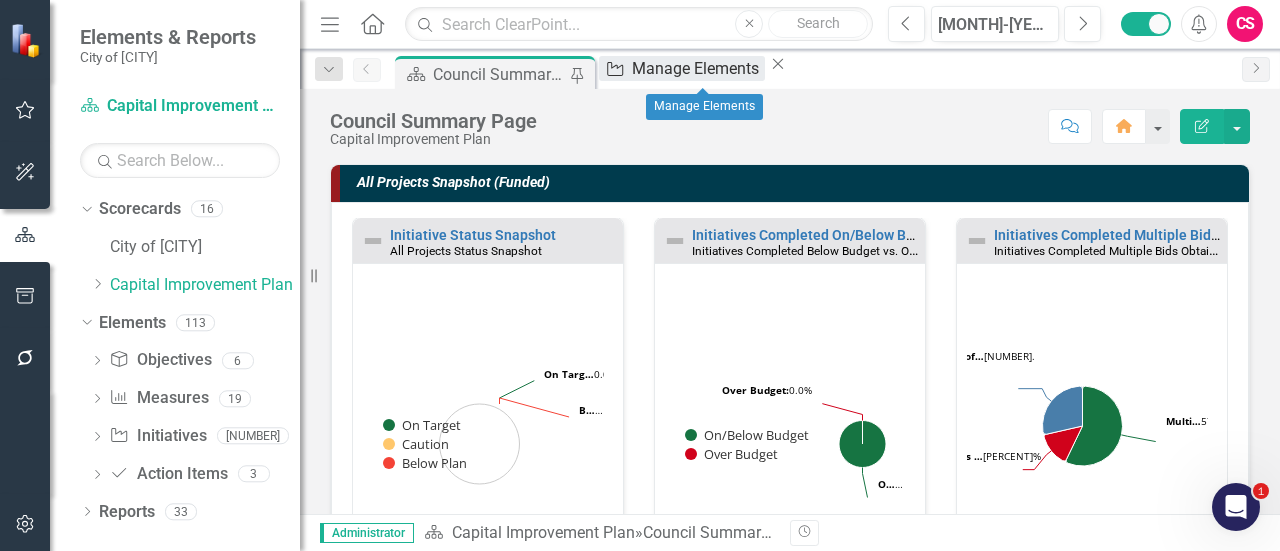click on "Manage Elements" at bounding box center (698, 68) 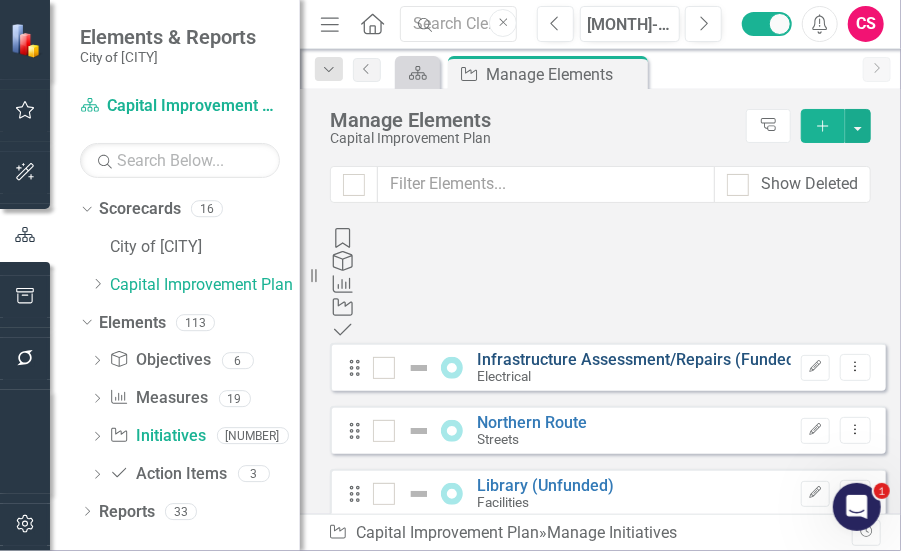 click on "Infrastructure Assessment/Repairs (Funded)" at bounding box center [640, 359] 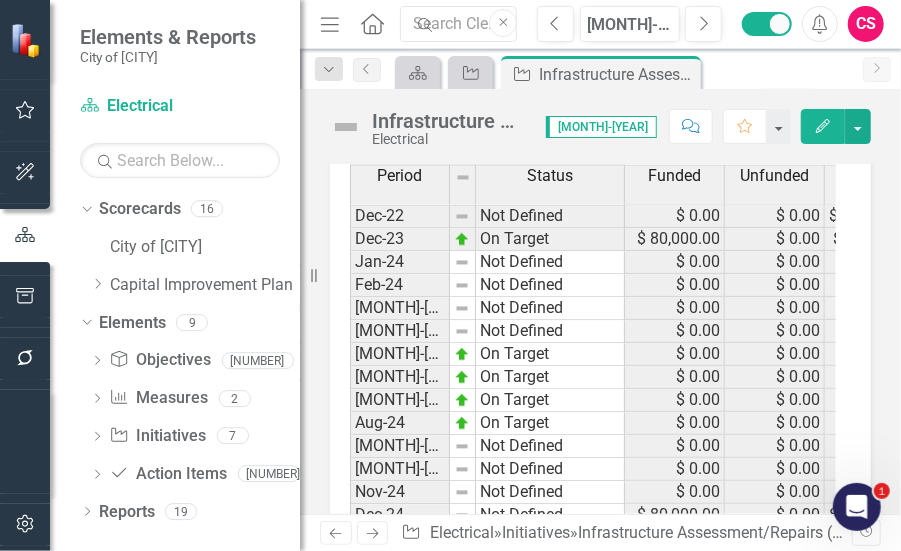 scroll, scrollTop: 1518, scrollLeft: 0, axis: vertical 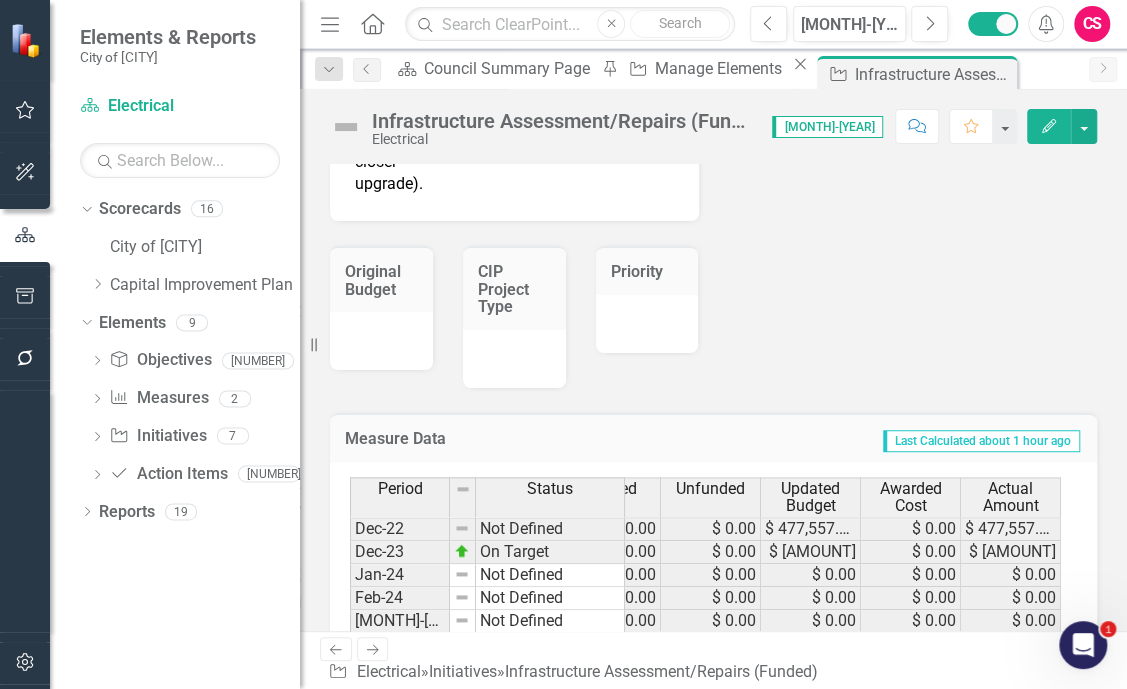 click on "Updated Budget" at bounding box center (336, 489) 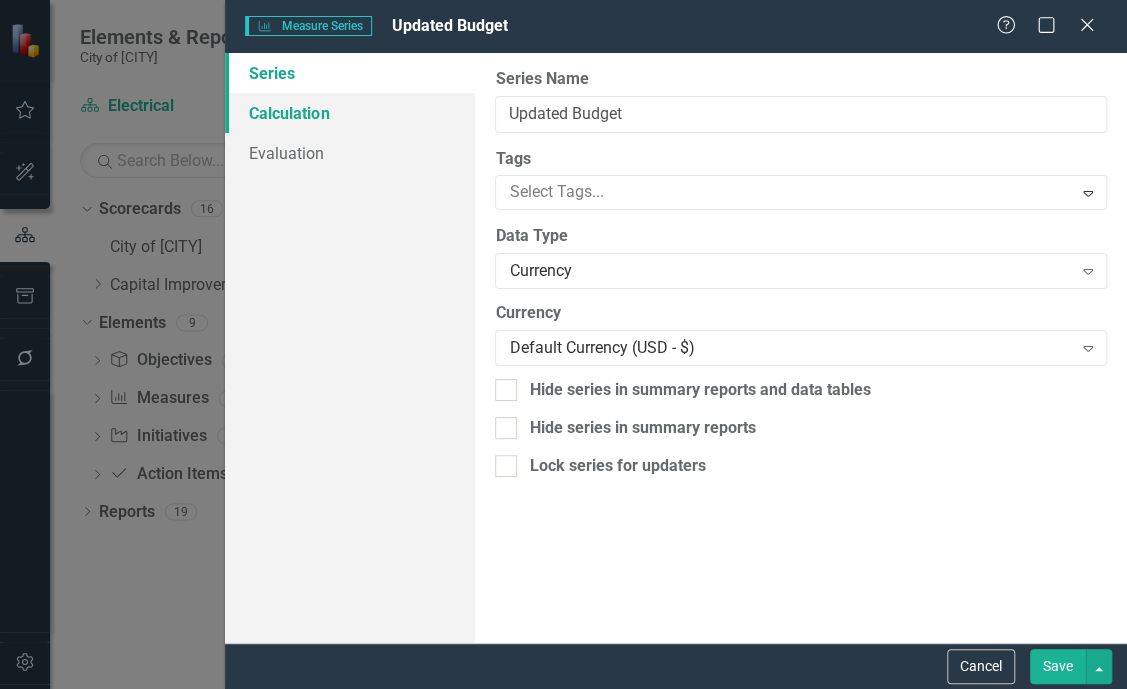 click on "Calculation" at bounding box center [350, 113] 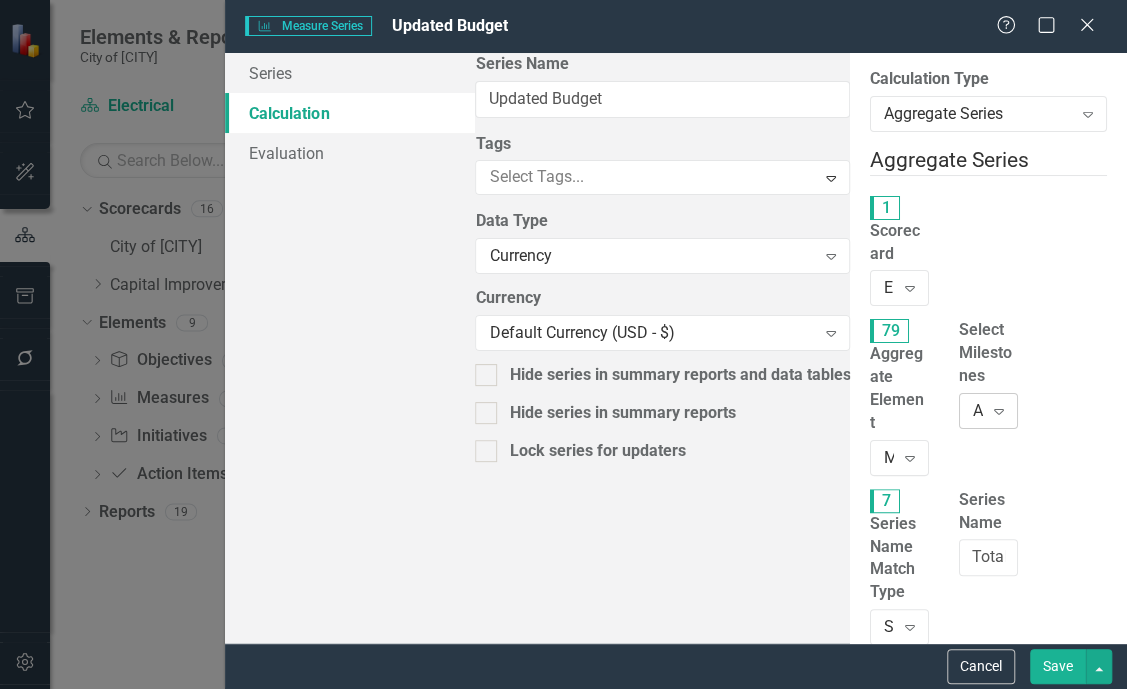 click on "All Milestones" at bounding box center (888, 288) 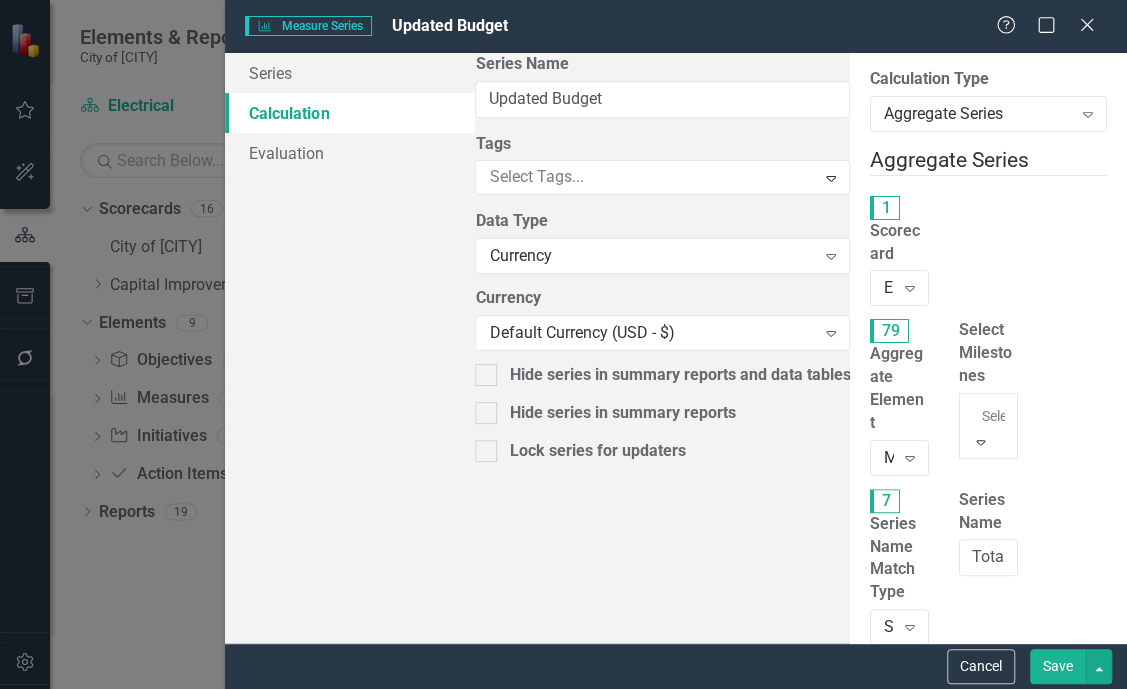 click on "Milestones of this Initiative" at bounding box center (563, 723) 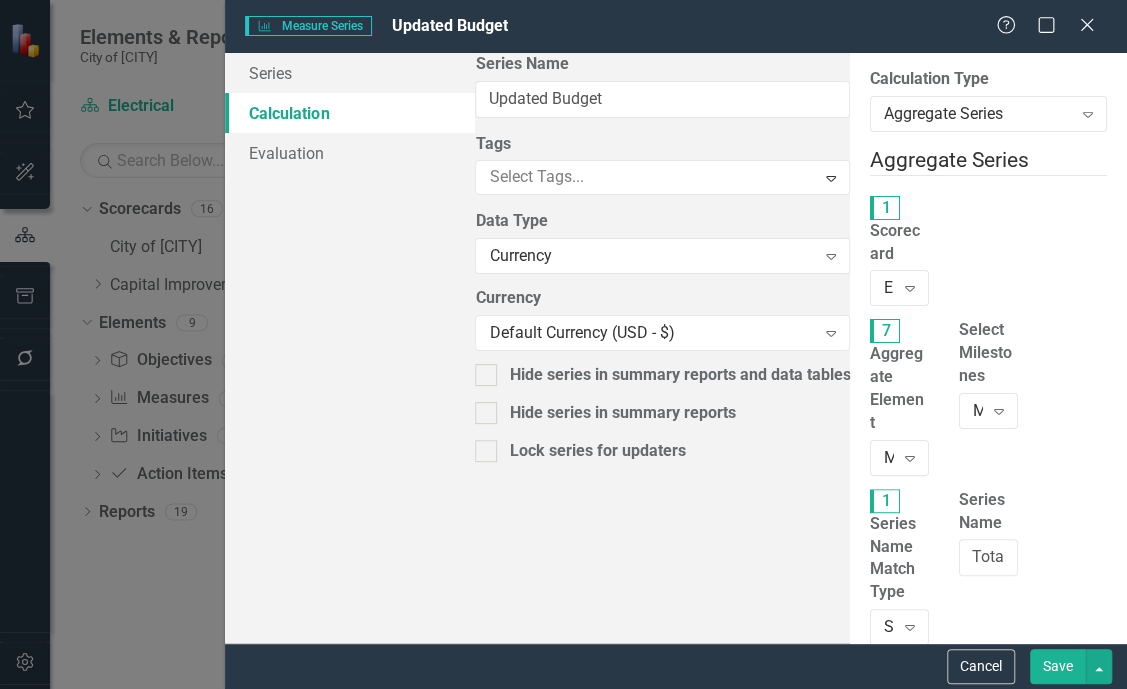 click on "Save" at bounding box center (1058, 666) 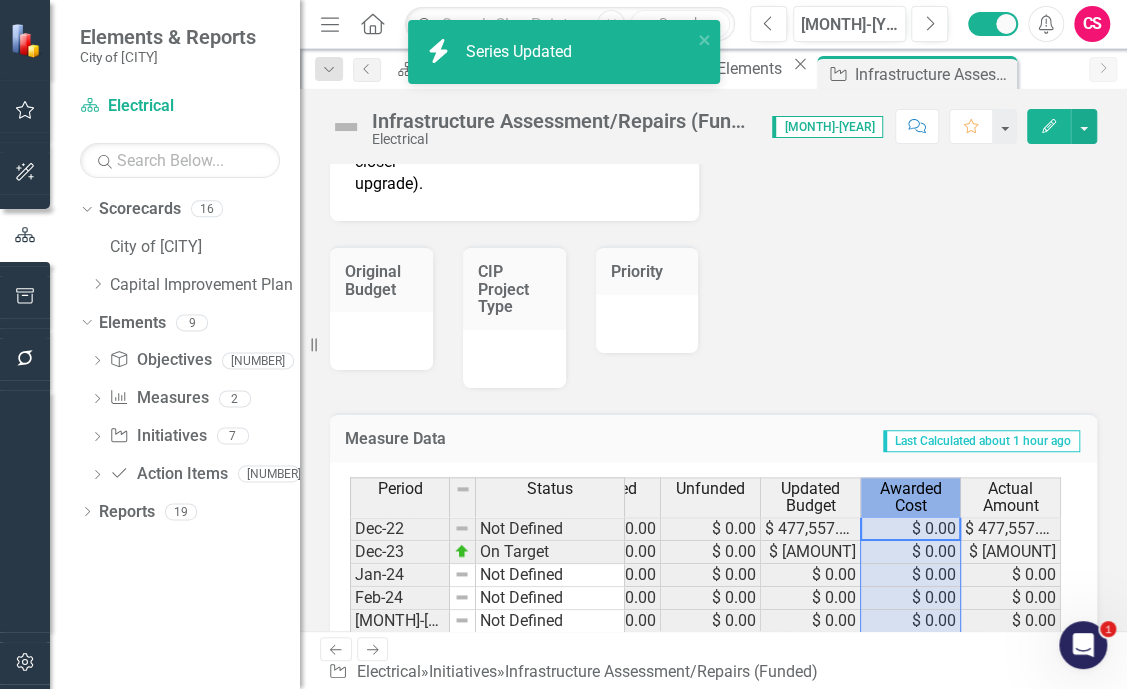 click on "Awarded Cost" at bounding box center [910, 497] 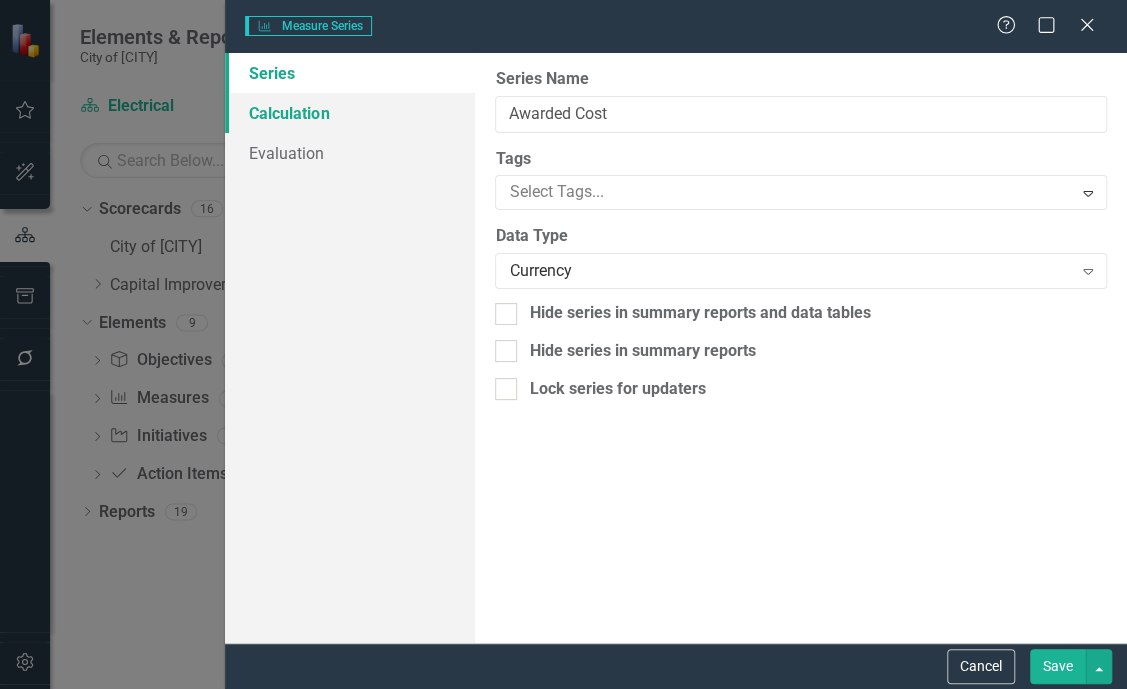 click on "Calculation" at bounding box center (350, 113) 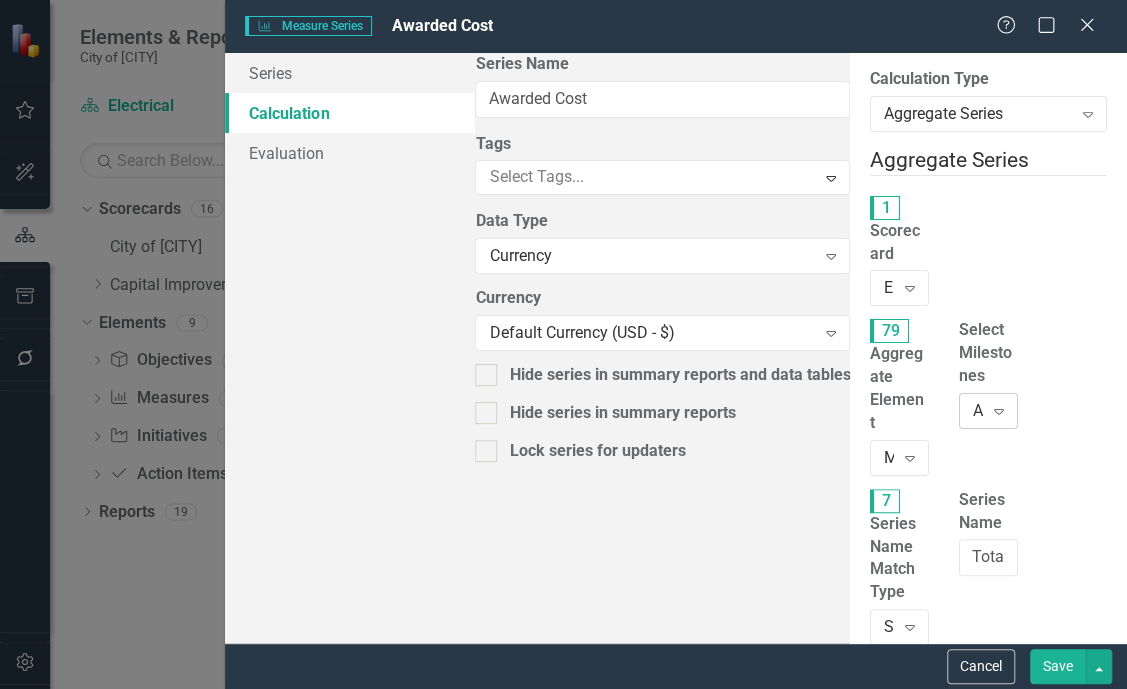 click on "All Milestones" at bounding box center (888, 288) 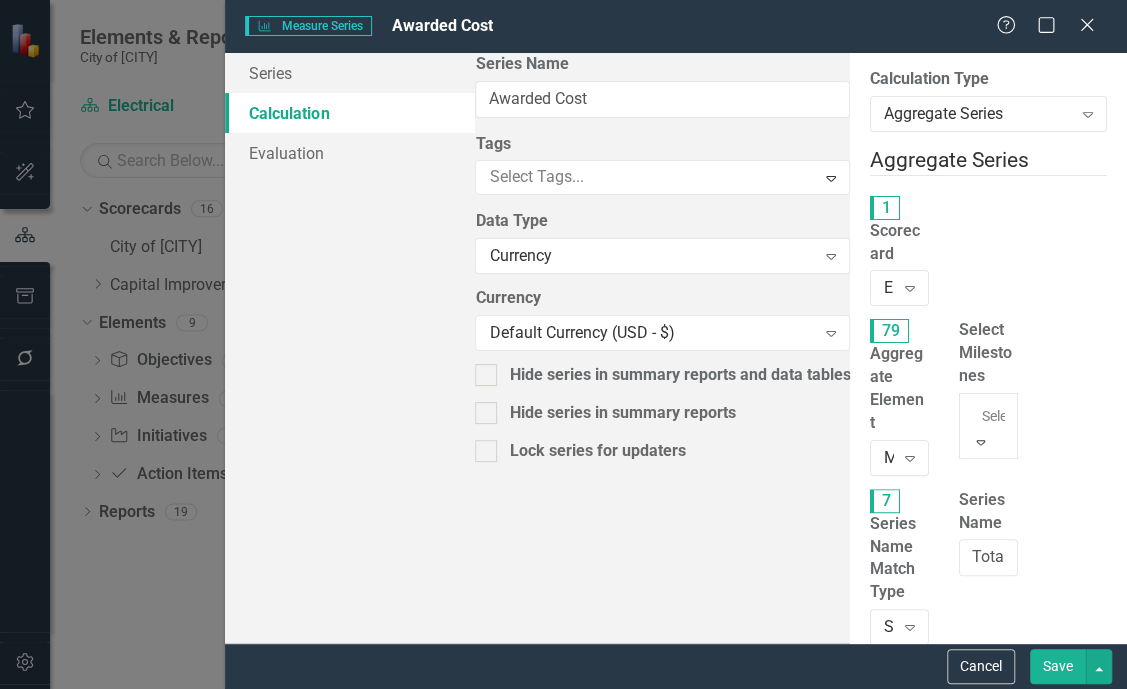 click on "Milestones of this Initiative" at bounding box center (563, 723) 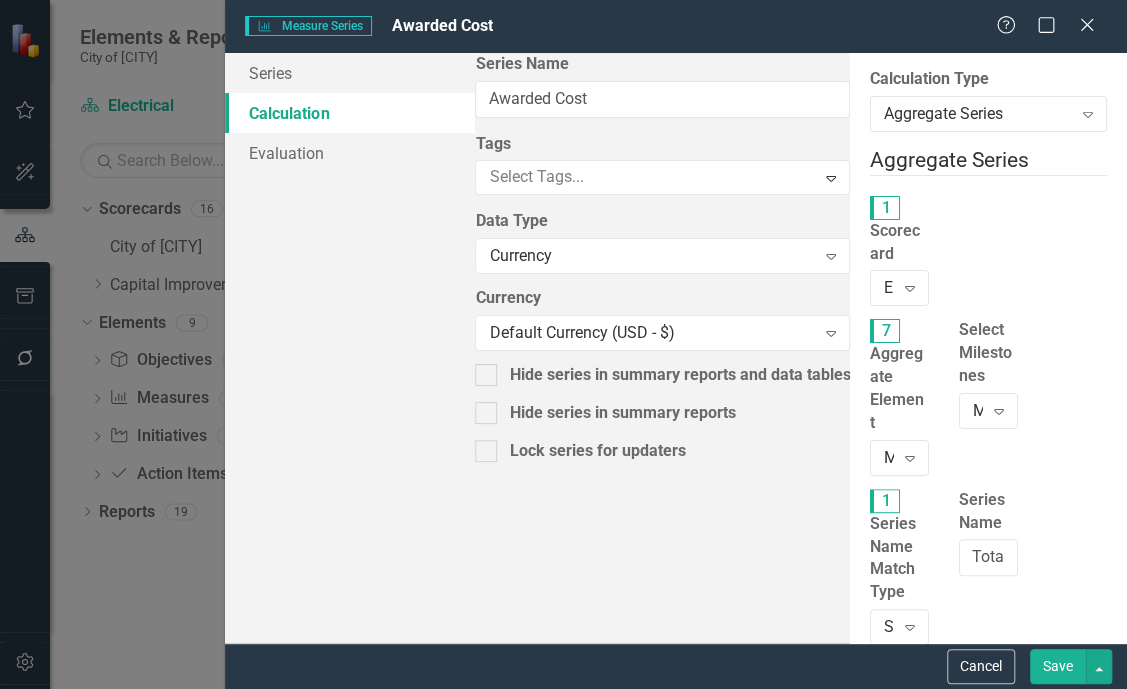 click on "Save" at bounding box center (1058, 666) 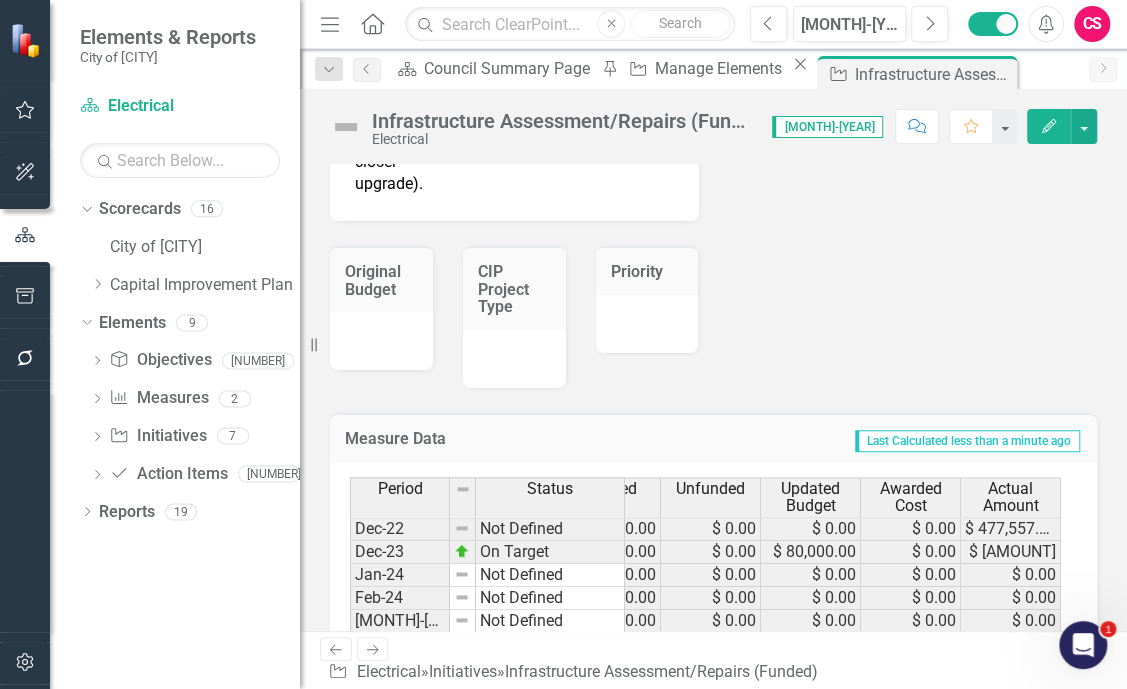 click on "Actual Amount" at bounding box center [336, 489] 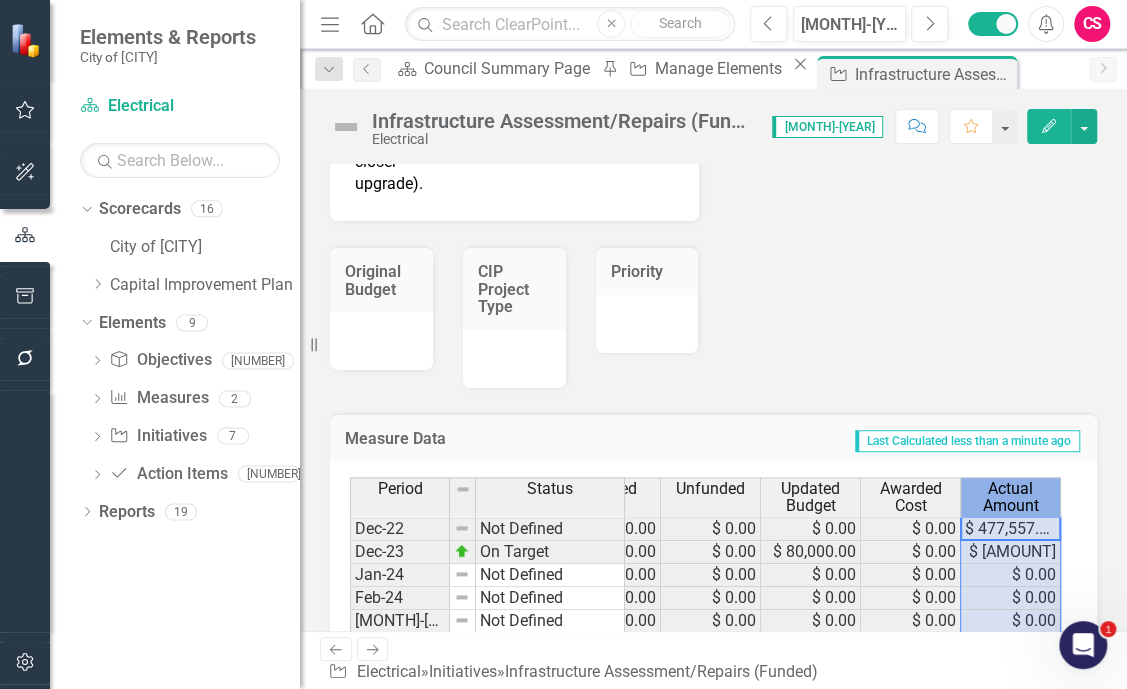 click on "Actual Amount" at bounding box center (1010, 497) 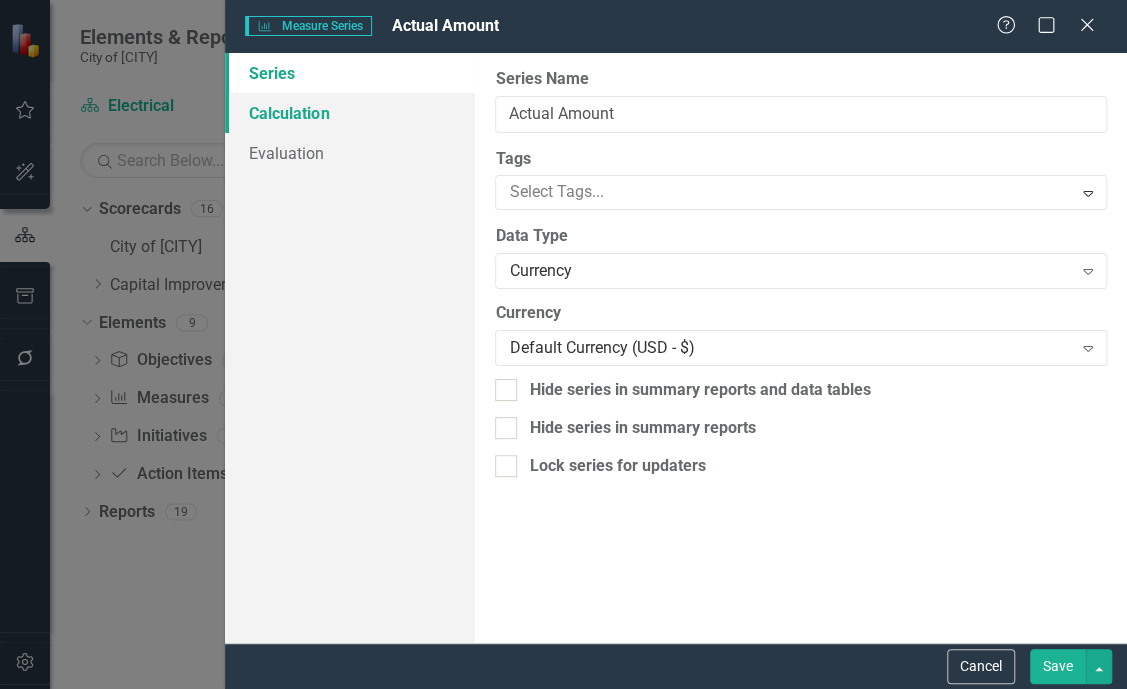 click on "Calculation" at bounding box center (350, 113) 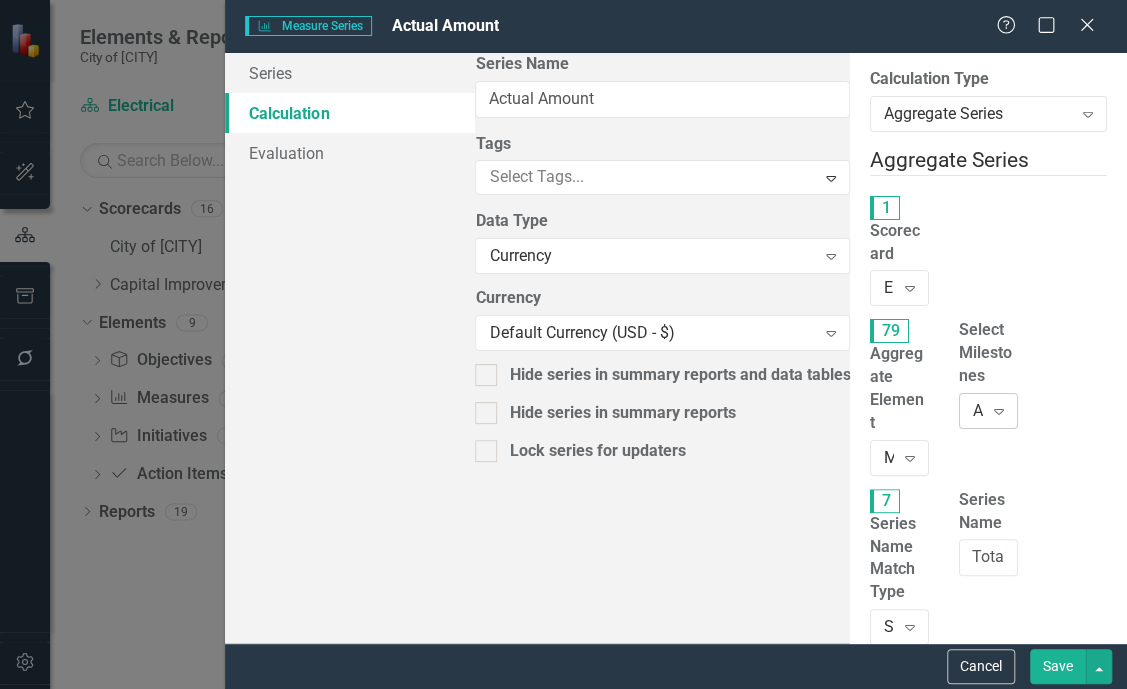 click on "All Milestones" at bounding box center (888, 288) 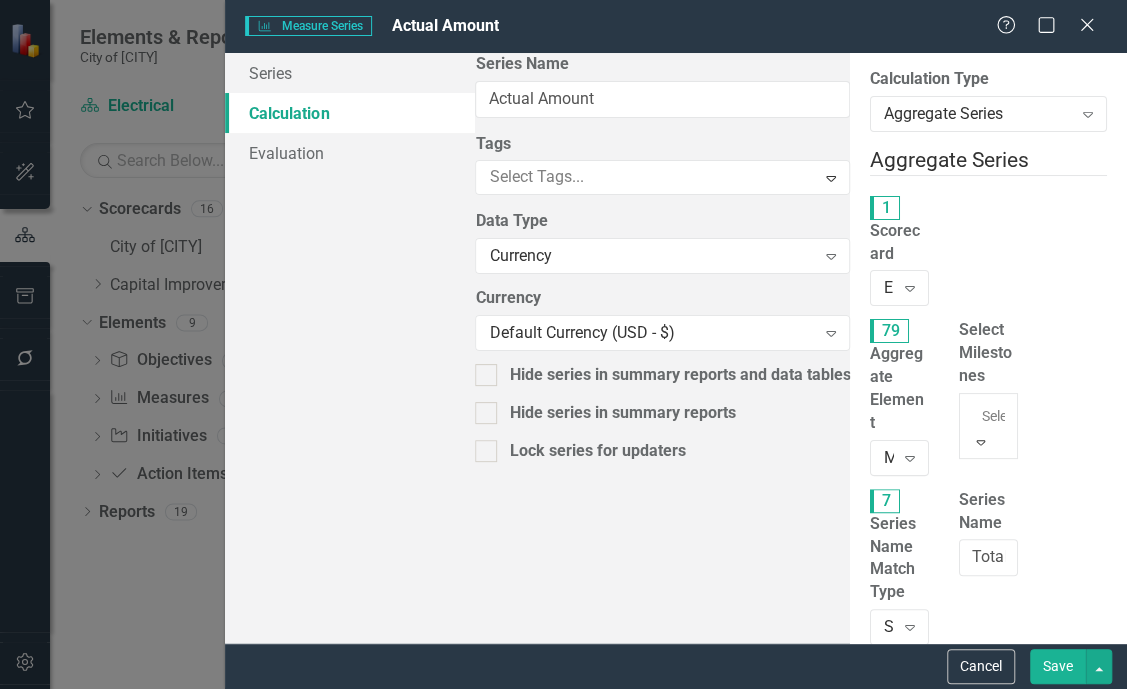 click on "Milestones of this Initiative" at bounding box center (563, 723) 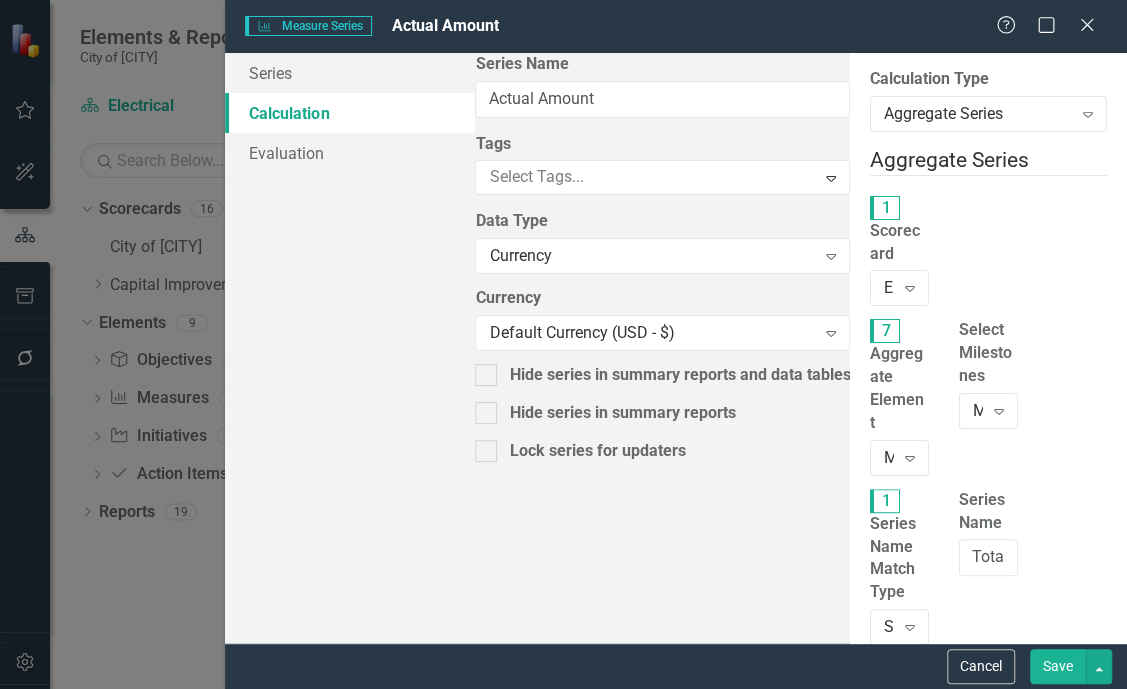 click on "Save" at bounding box center (1058, 666) 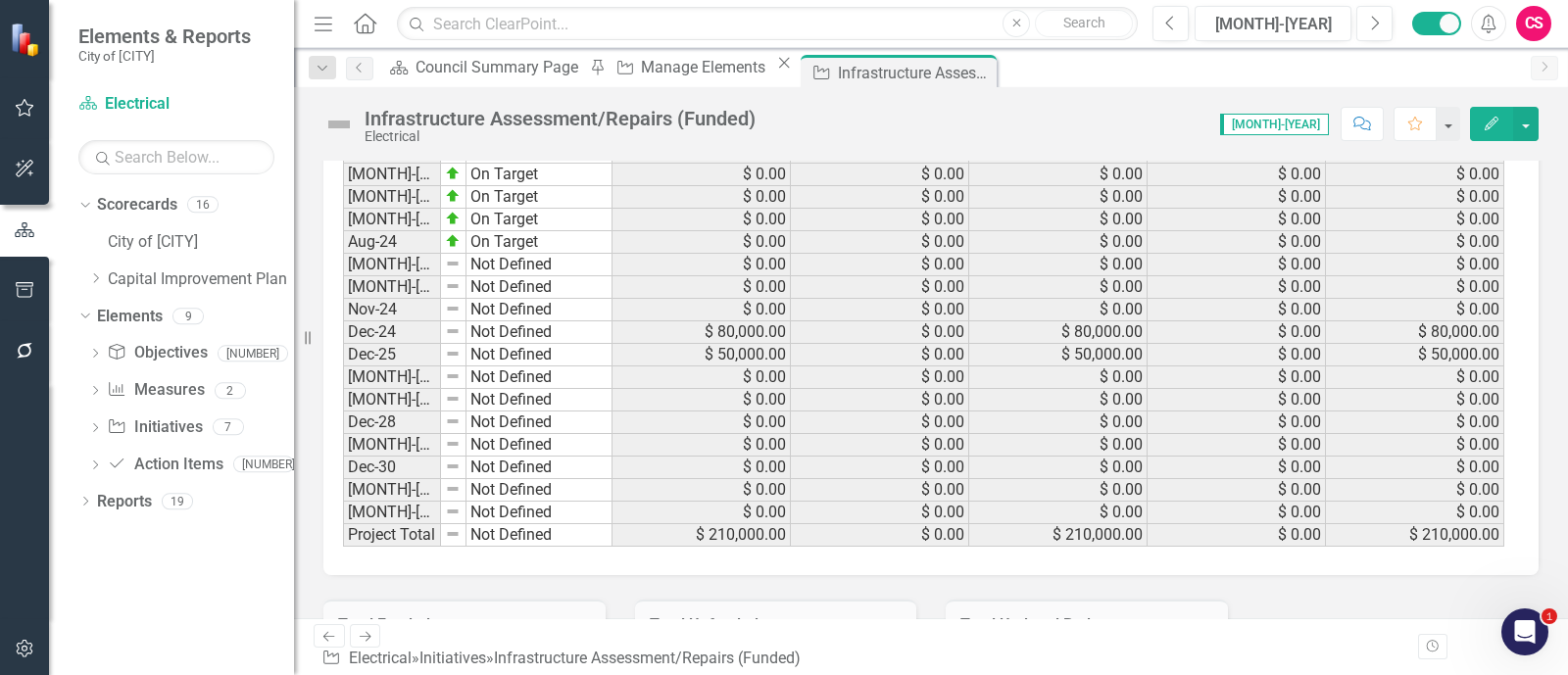 scroll, scrollTop: 640, scrollLeft: 0, axis: vertical 